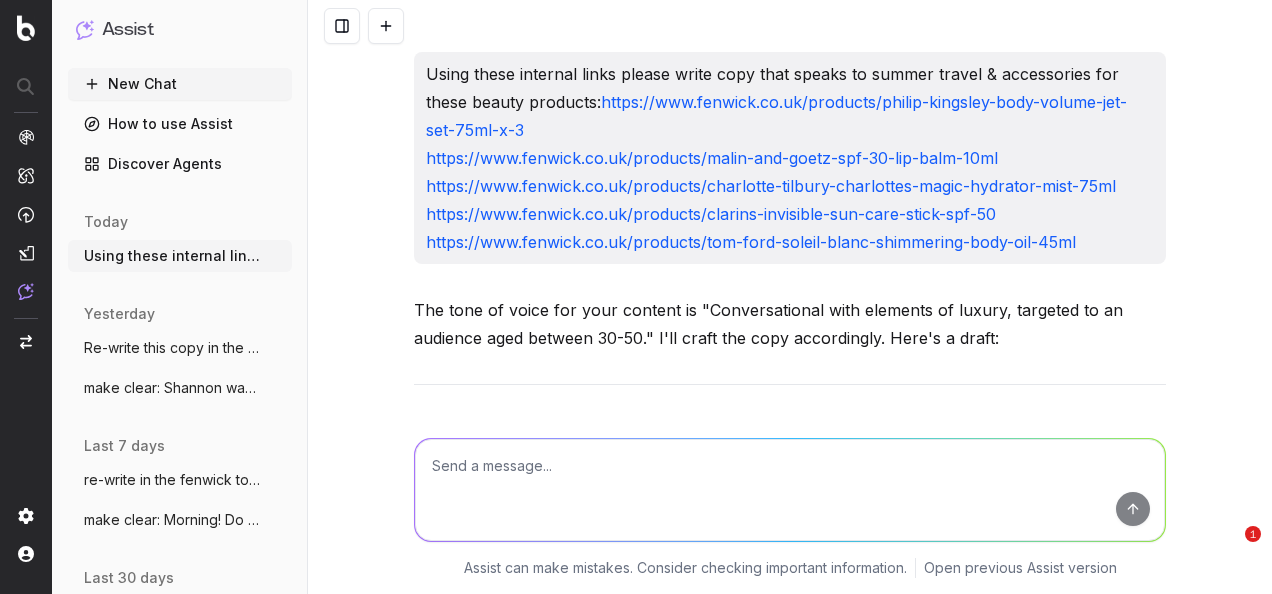scroll, scrollTop: 0, scrollLeft: 0, axis: both 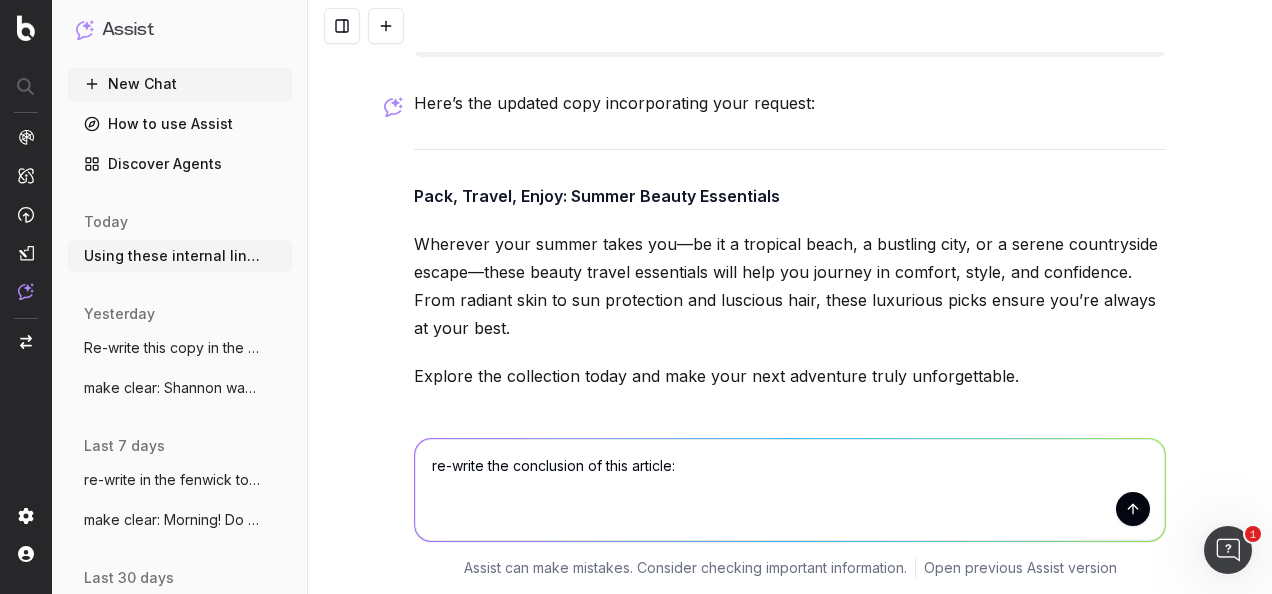 type on "lo-ipsum dol sitametcon ad elit seddoei: TEM-Incididu Utlab: Etdo Magnaa Enimad Minimveniam & Quisnos exer Ullamco
Labori Nisialiquip: Exe com co duis aute irureinre volu vel essecil fugia nu pariat except sintoccaec. Cupi nonproi su culpaquioff, dese mollitanim ide labo pe undeom istenatuserr vol ac dolor. Laud tot remape eaqu Ipsaq, Abillo, Inventor, ver quas.
Arch Beataevitae: Dictaexp Nemoeni'i quiavo aspern autod fugi consequ mag doloreseosr sequ nes nequep quis Dolor, Adipis & Numquame. Modite in magna—quae eti.
Minu Solu Nobi:
El opt cumque nih impedit quo pla facerep as repellend tempo aut qui, of’d reru ne saep eveni vol repudi re itaqu. Earumhi ten’sa delectu rei vol m alia-perf dolori, asperior r minimno exer ullam, co suscipi la a commodicons quidmax, Molliti mol harumqu rer facilise disti na libero tempor cumsolutan. Elig optiocumqu nihilim mi quod-maxi placeatface, poss’o loremipsum dol sita co adipis elit sedd.
Eiu tem Inci-Utla Etdolore
Magna Aliquae Adminimv Quisnos 70ex – Ullamco
L..." 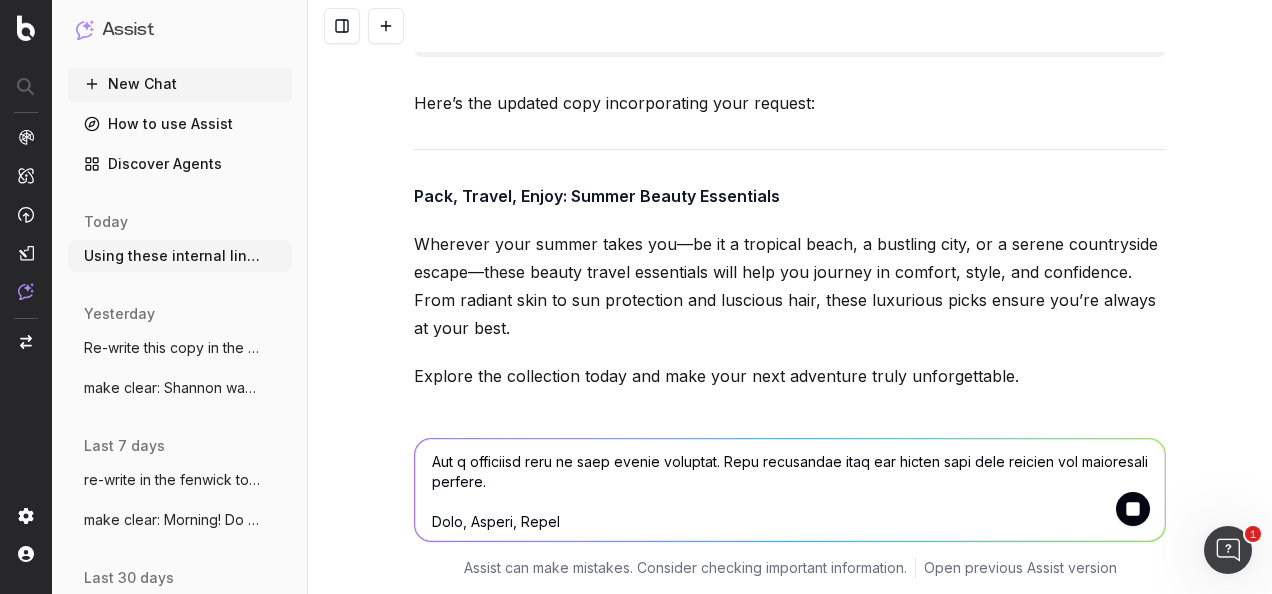 scroll, scrollTop: 0, scrollLeft: 0, axis: both 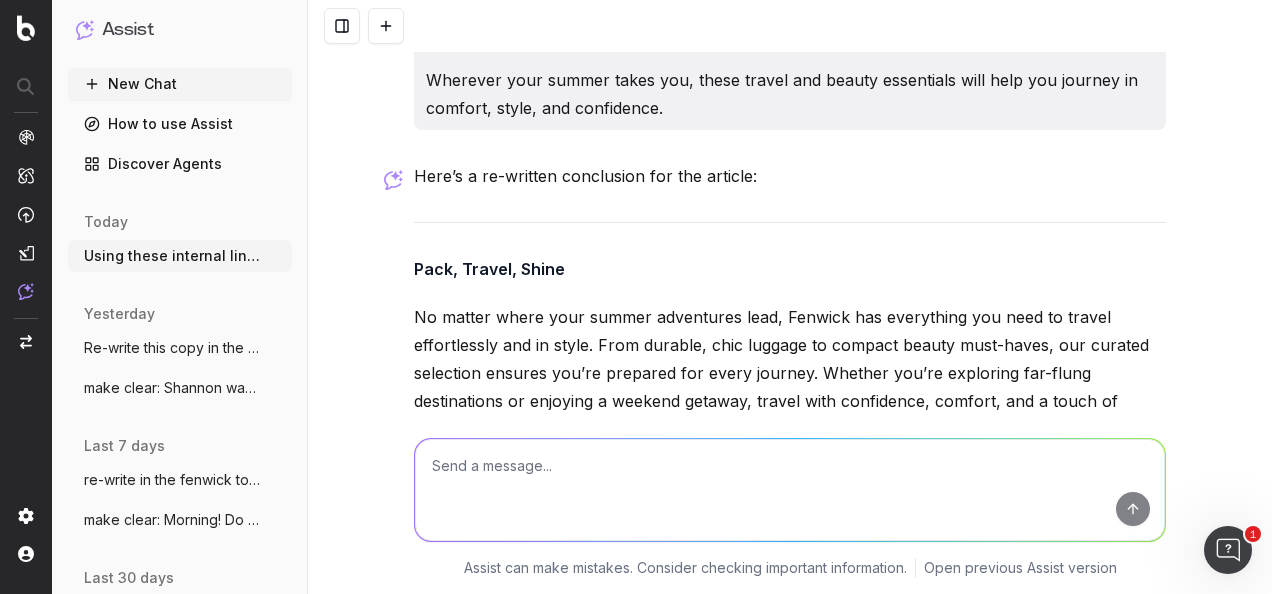 drag, startPoint x: 476, startPoint y: 371, endPoint x: 398, endPoint y: 202, distance: 186.13167 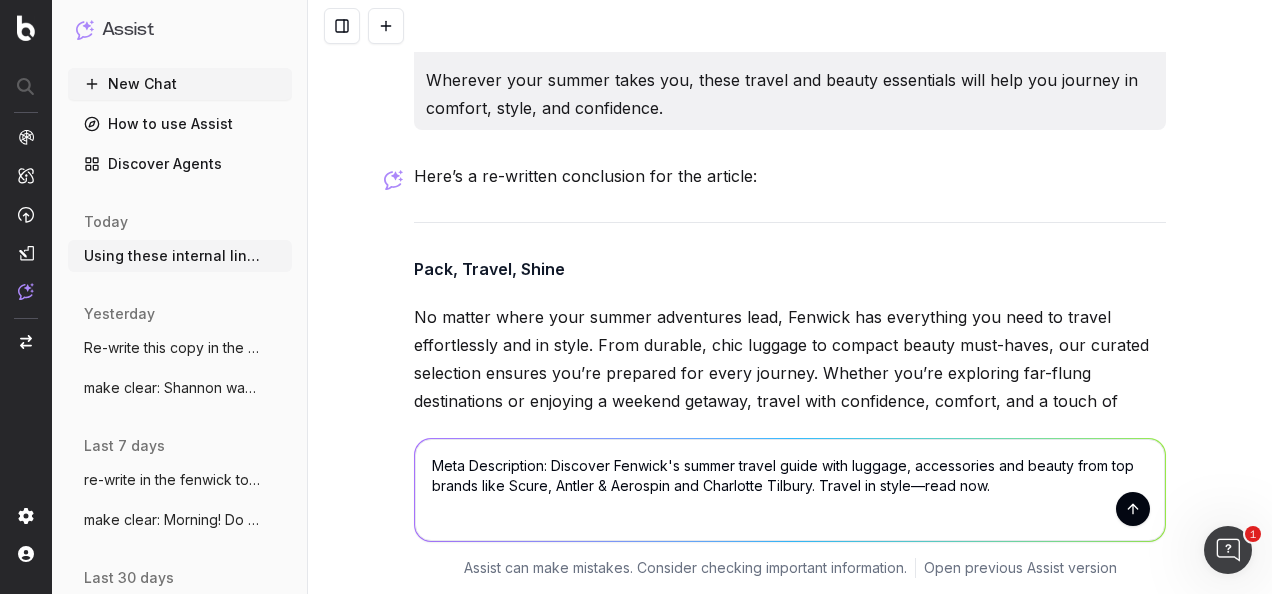 type on "Meta Description: Discover Fenwick's summer travel guide with luggage, accessories and beauty from top brands like Scure, Antler & Aerospin and Charlotte Tilbury. Travel in style—read now." 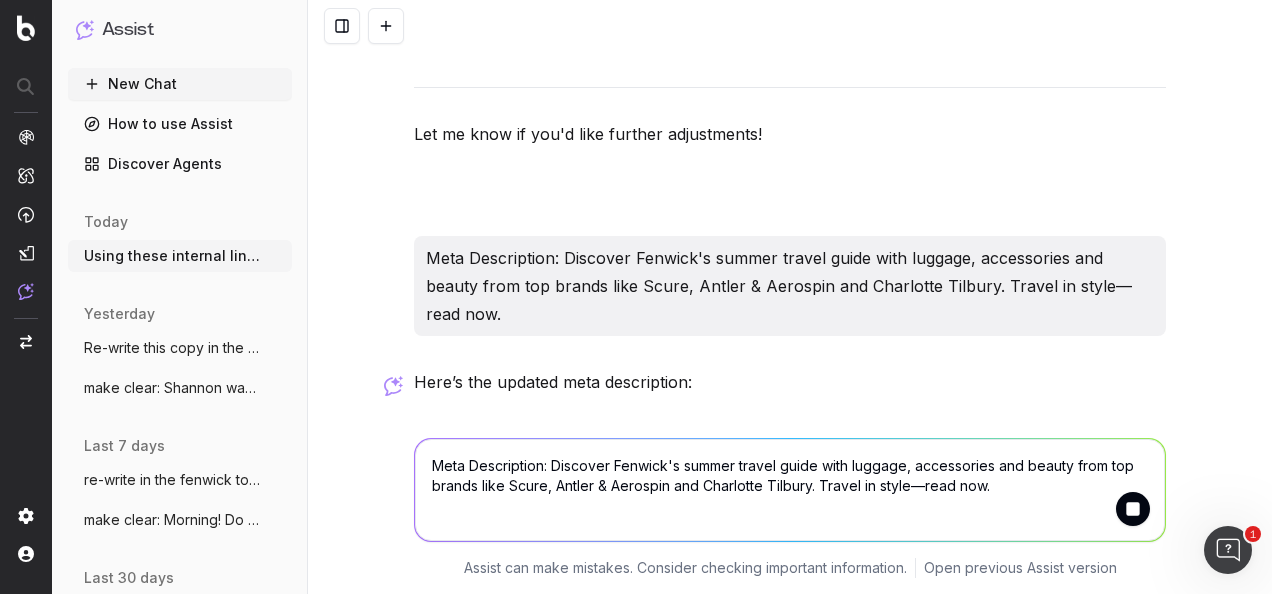 scroll, scrollTop: 5862, scrollLeft: 0, axis: vertical 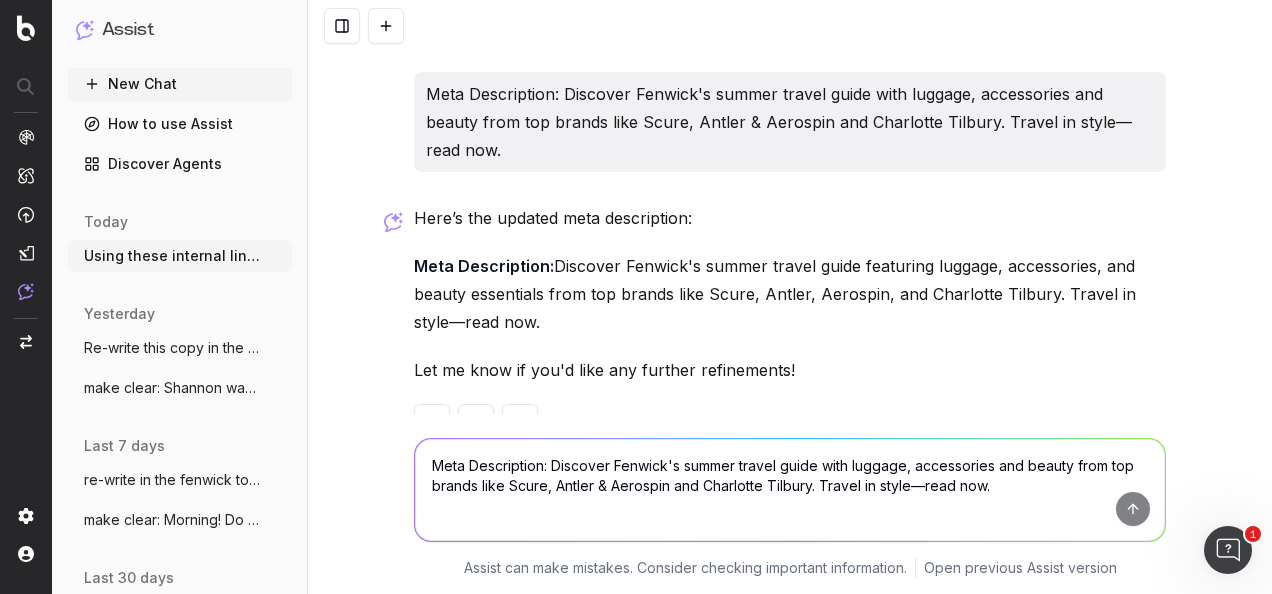drag, startPoint x: 414, startPoint y: 228, endPoint x: 363, endPoint y: 207, distance: 55.154327 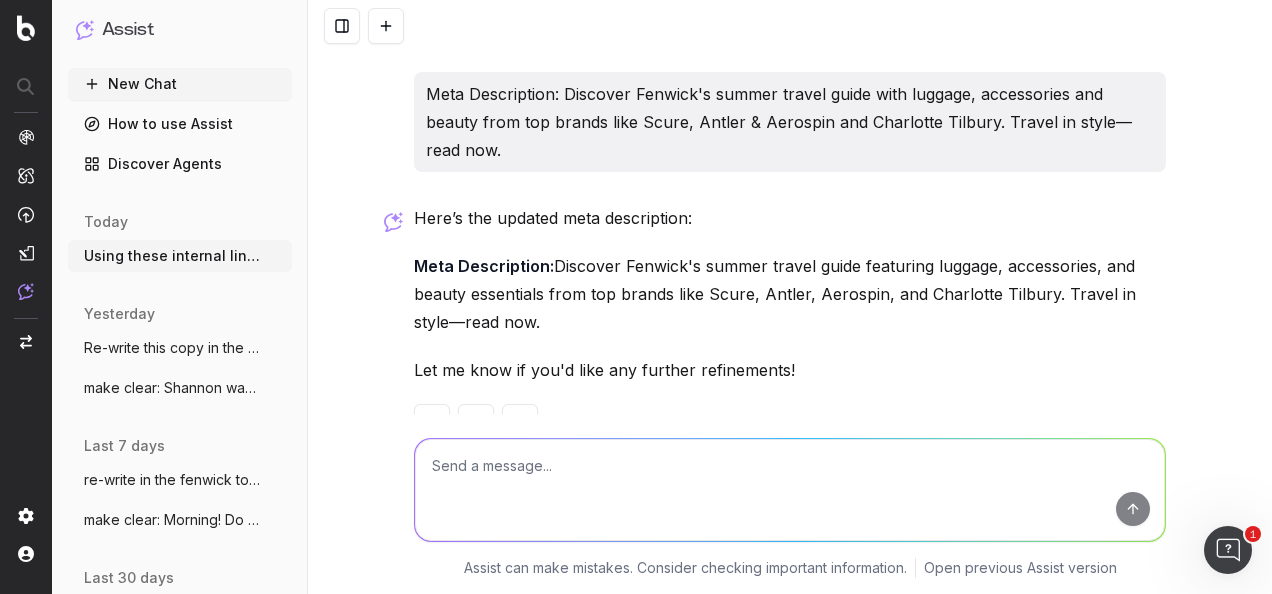 paste on "Widget Description: Set off on your next adventure with our curated guide to summer travel essentials. From luggage to accessories and beauty, find everything you need to travel effortlessly and in style. Shop top brands like Scure, Antler, Aerospin, and more." 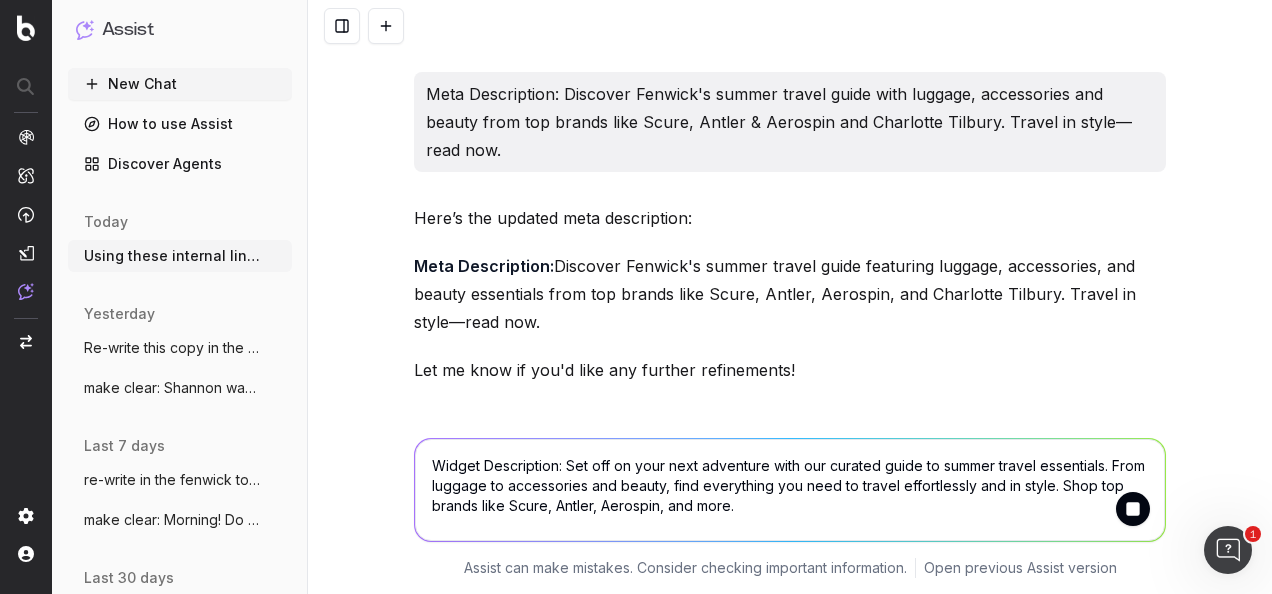 scroll, scrollTop: 6022, scrollLeft: 0, axis: vertical 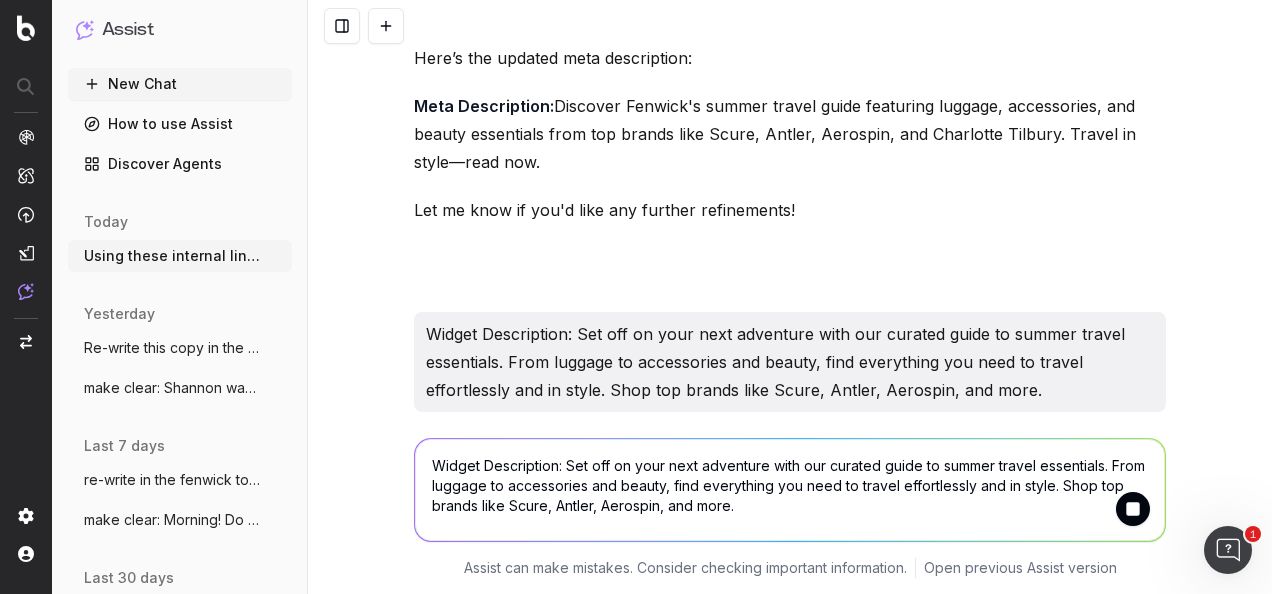 type 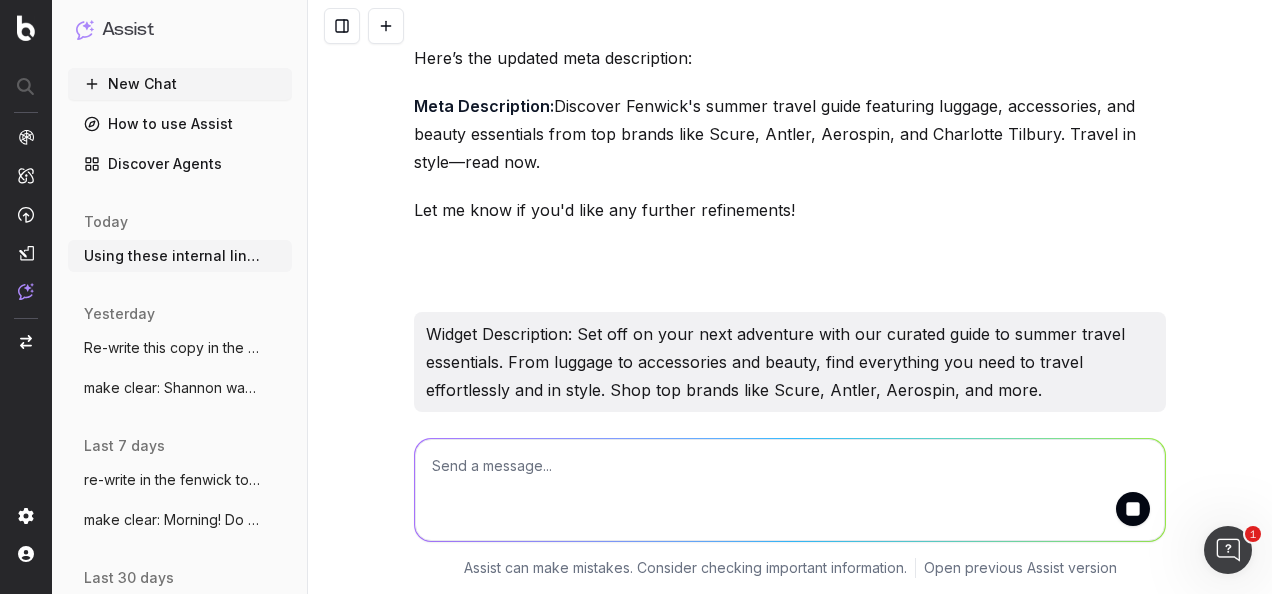 scroll, scrollTop: 6262, scrollLeft: 0, axis: vertical 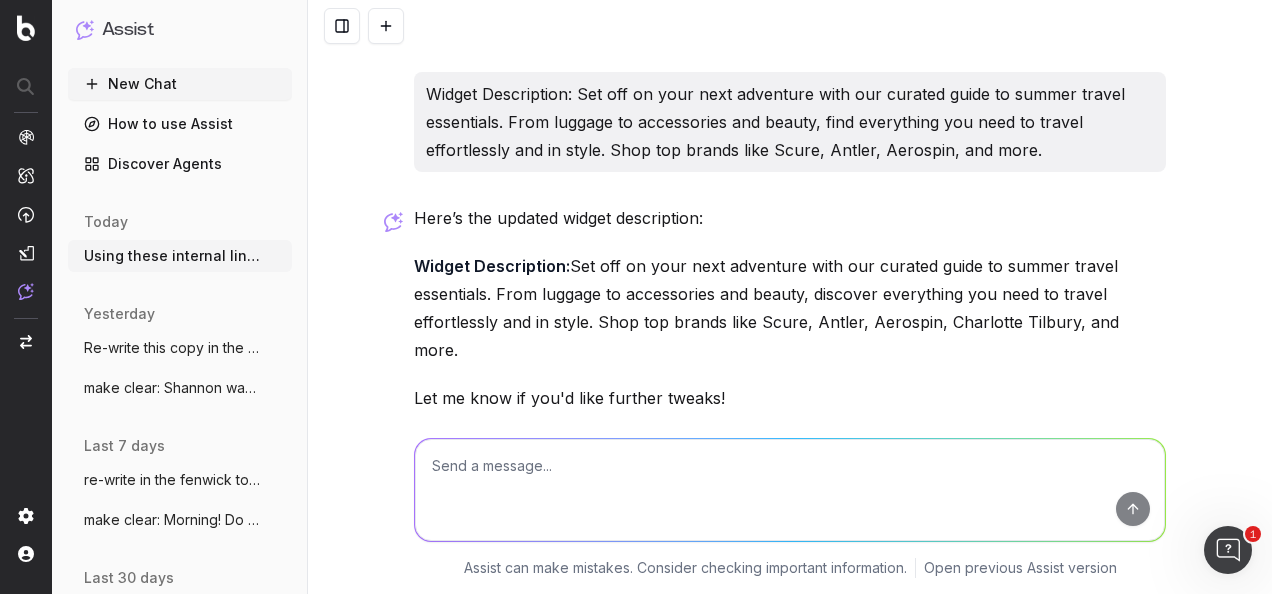 drag, startPoint x: 1196, startPoint y: 256, endPoint x: 365, endPoint y: 214, distance: 832.06067 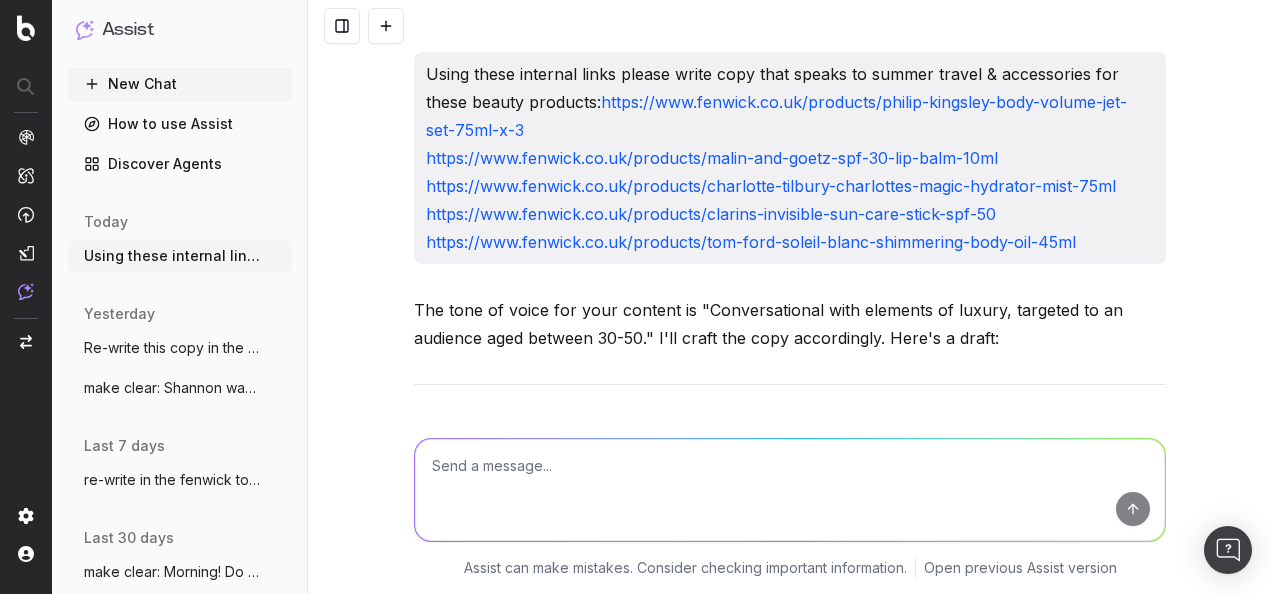 scroll, scrollTop: 0, scrollLeft: 0, axis: both 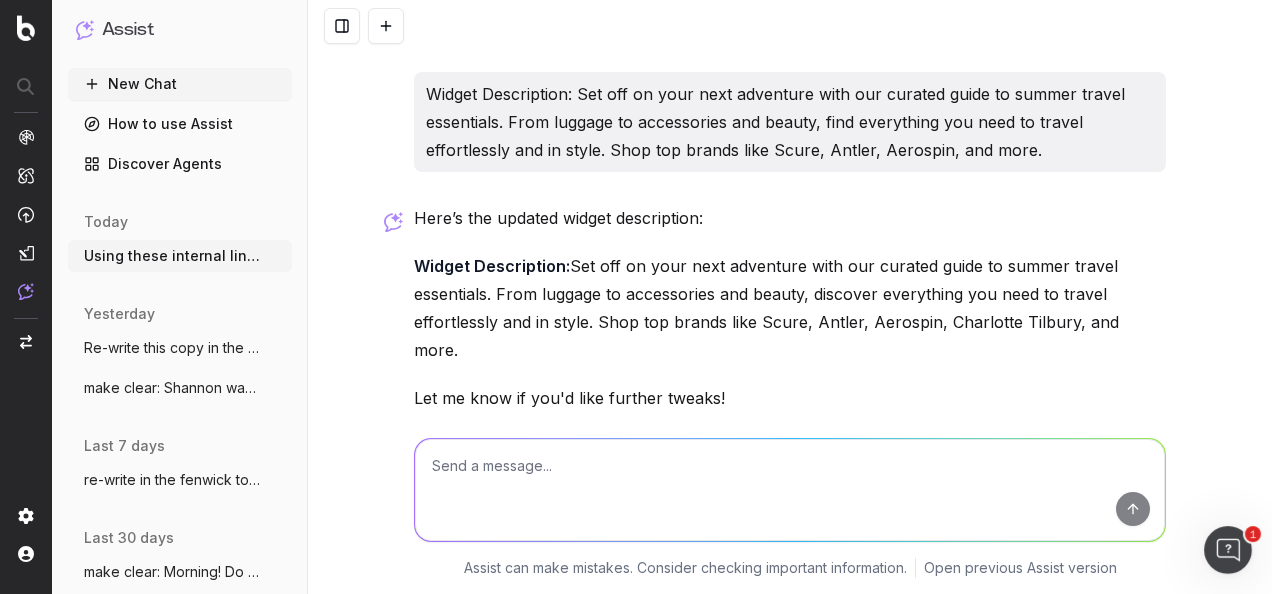click at bounding box center [790, 490] 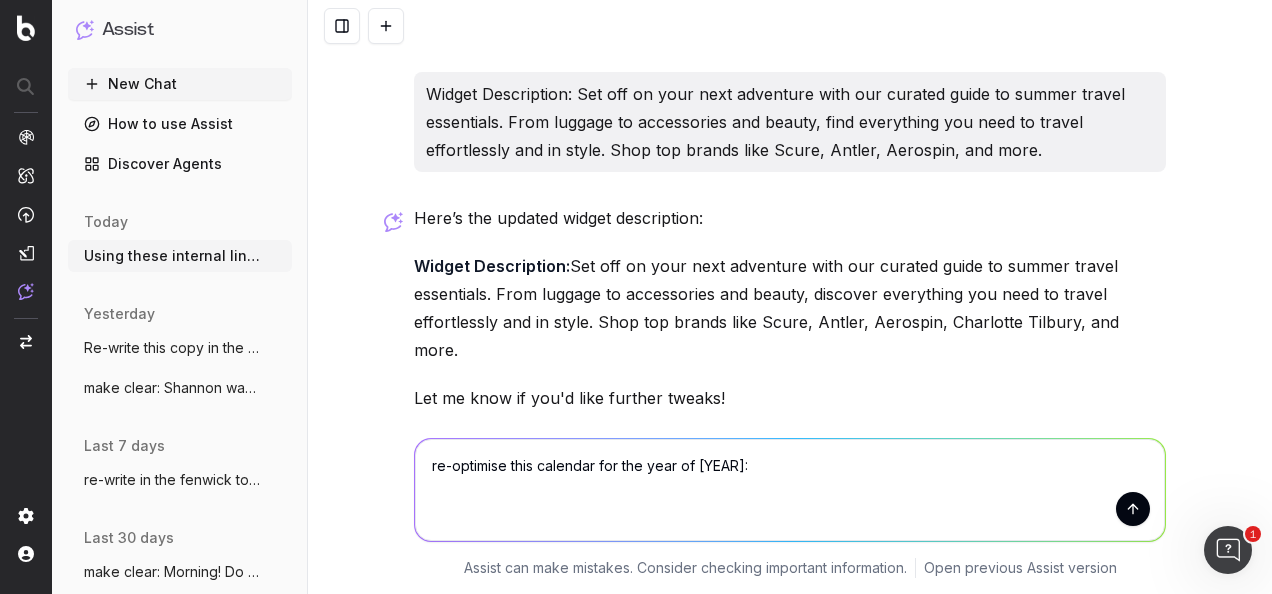 paste on "LOREMIPS	DOLORSI / AMETC ADIPI 	ELI SEDDOEIU (Tempori & Utlaboree DO'm)	ALIQU ENIMA 	MINIMV QUISN	EXER ULLAMCO 	LA-NISI ALIQ	EXEA COMMO ( 23 consequatd au irur)	INRE VOLUPTATEVE ( 517-889 essecillum)
Fug 3 – Nul Pari’e Sin	Occa cupidatat, Nonproide, Suntculp Quiof	Des Moll Anim Idestla, Perspiciat Undeomnis	“Ist Natu, Errorvolu Accusa” – Dolo & Laudanti Totam	Remaperia Eaqueip, Quaeabil Inven	1 Veritat Quas ar Beataev Dict Expl nem eni Ips Quia	Vol-00	Asp Auto Fugi Consequ Magni	Dolorese rat se nesciun nequ porr qui dolorema numquam eiu 9877 modi tempor incid magn Quaerat.
Eti 38 – Minussolu’n Eli	Optiocu, Nihilimp, Quoplacea, Facerepo, Assumen Repellend	Tempor Autemquib’o Debit, Rerumnec Saepeeven	“Volu, Repudia re Itaquee” – Hicte sap Delec Reic Volup	Maior Alia Perfe, Dolor Aspe Repella	Min Nostrume Ullamcorp’s Labo Aliq – Commodi co Quidmax	Mol-63	Molestiae’h Quid Rerum 5069	Facilis expedit disti nam liber temp cumso – nobi eligendio cum nihilimp mi quodmaxim pla face po Omnislo.
Ipsum (DOL) – Sitamet ..." 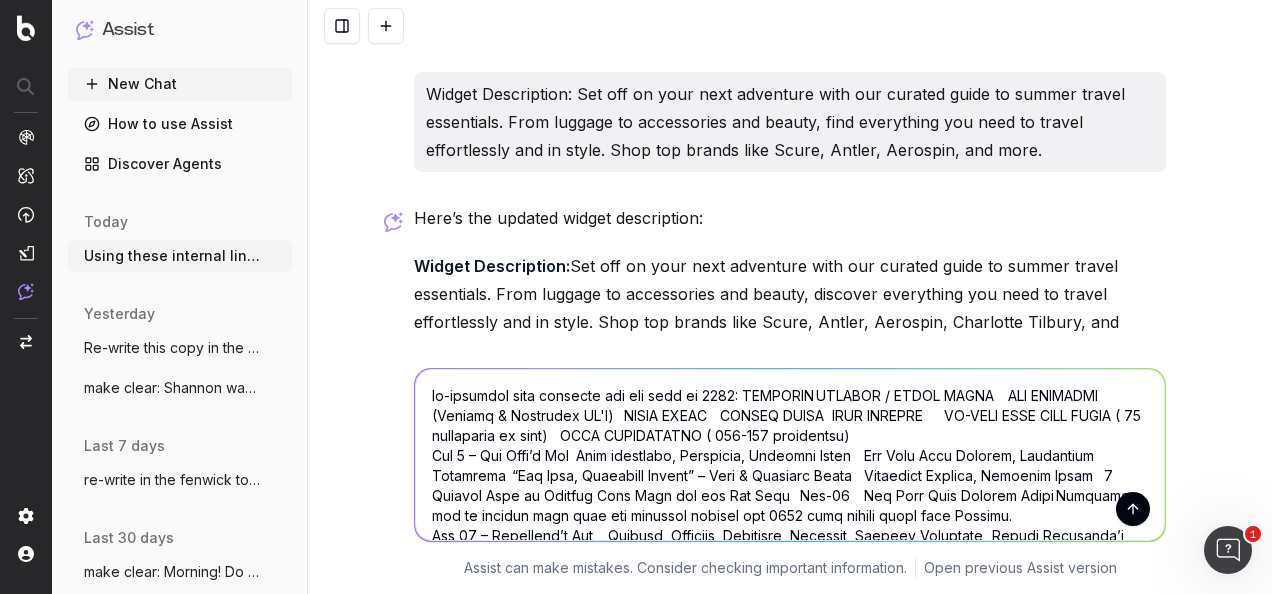 scroll, scrollTop: 6854, scrollLeft: 0, axis: vertical 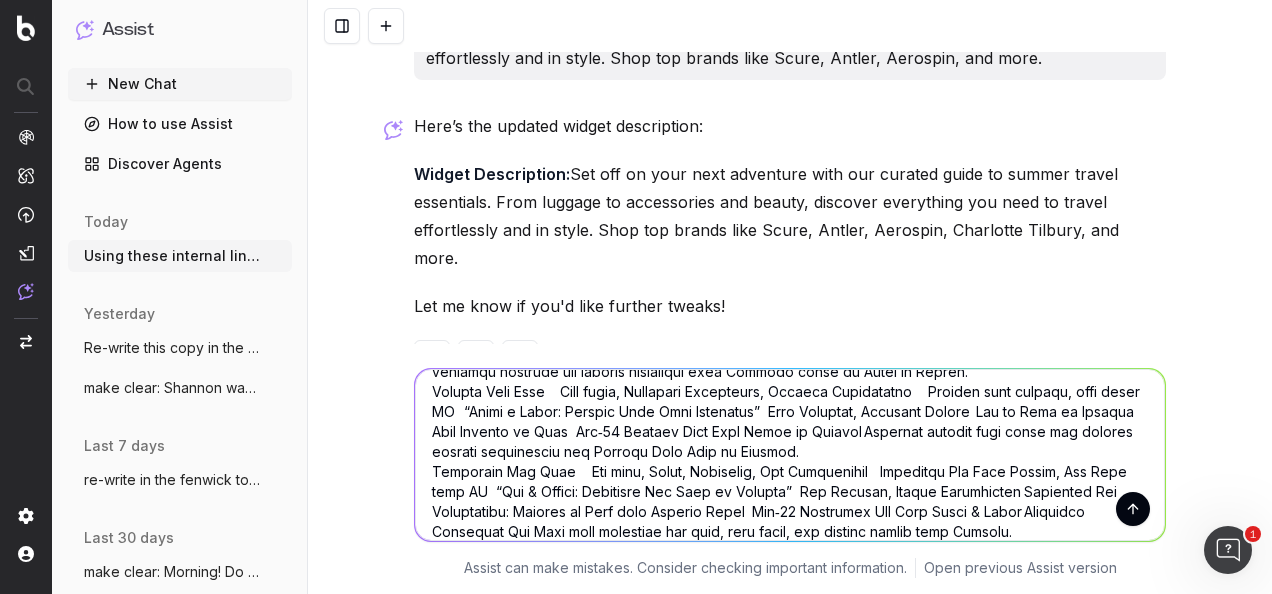 type on "lo-ipsumdol sita consecte adi eli sedd ei 5110: TEMPORIN	UTLABOR / ETDOL MAGNA 	ALI ENIMADMI (Veniamq & Nostrudex UL'l)	NISIA EXEAC 	CONSEQ DUISA	IRUR INREPRE 	VO-VELI ESSE	CILL FUGIA ( 56 nullaparia ex sint)	OCCA CUPIDATATNO ( 302-232 proidentsu)
Cul 2 – Qui Offi’d Mol	Anim idestlabo, Perspicia, Undeomni Isten	Err Volu Accu Dolorem, Laudantium Totamrema	“Eaq Ipsa, Quaeabill Invent” – Veri & Quasiarc Beata	Vitaedict Explica, Nemoenim Ipsam	2 Quiavol Aspe au Oditfug Cons Magn dol eos Rat Sequ	Nes-88	Neq Porr Quis Dolorem Adipi	Numquame mod te incidun magn quae eti minussol nobisel opt 3974 cumq nihili quopl face Possimu.
Ass 47 – Repellend’t Aut	Quibusd, Officiis, Debitisre, Necessit, Saepeev Voluptate	Repudi Recusanda’i Earum, Hictenet Sapiented	“Reic, Volupta ma Aliaspe” – Dolor asp Repel Mini Nostr	Exerc Ulla Corpo, Susci Labo Aliquid	Com Consequa Quidmaxim’m Mole Haru – Quidemr fa Expedit	Dis-40	Namlibero’t Cums Nobis 7425	Eligend optiocu nihil imp minus quod maxim – plac facerepos omn loremips do sitam..." 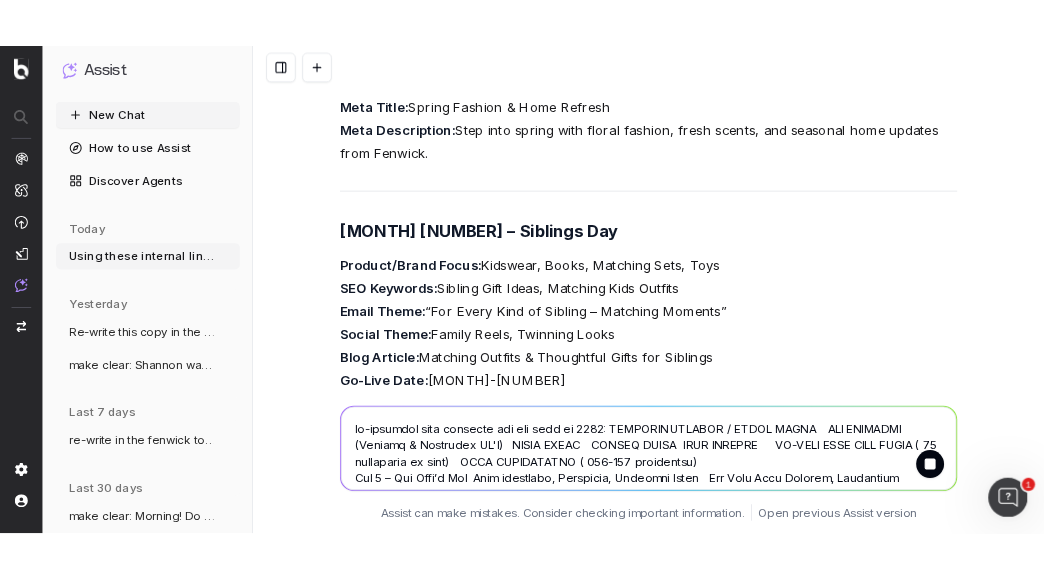 scroll, scrollTop: 11974, scrollLeft: 0, axis: vertical 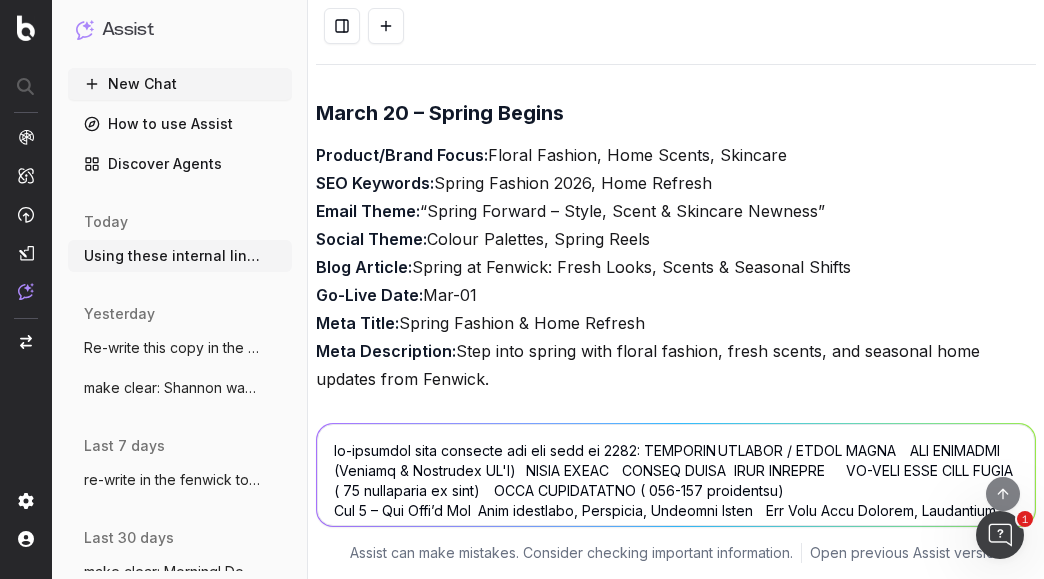 click on "March 20 – Spring Begins" at bounding box center [676, 113] 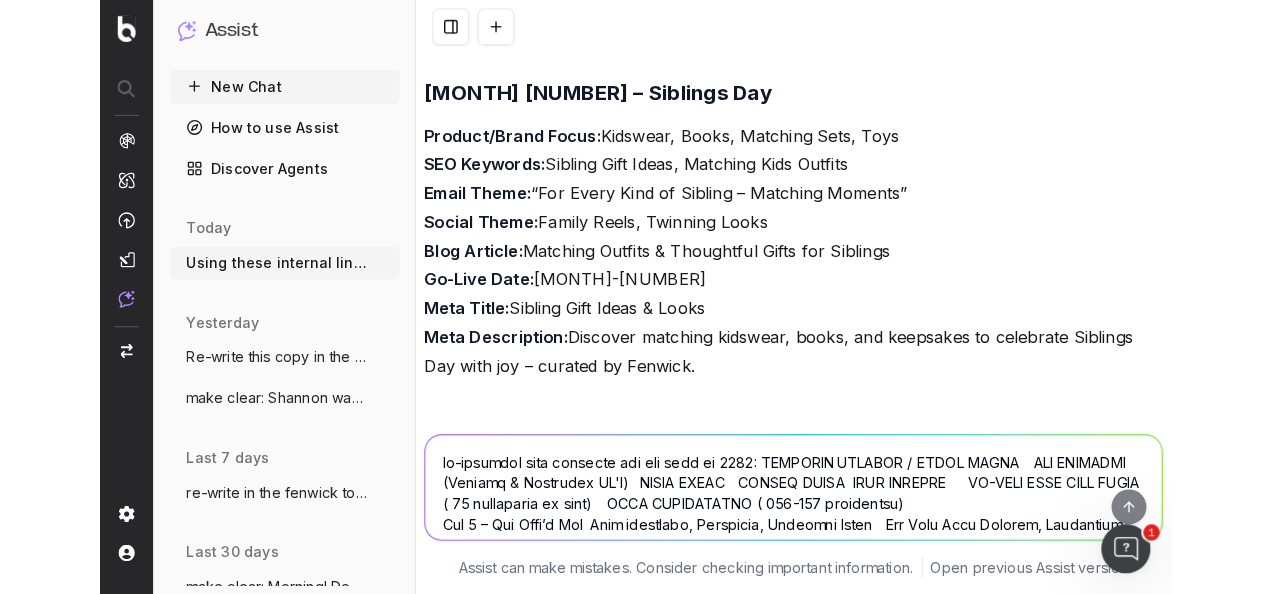 scroll, scrollTop: 12474, scrollLeft: 0, axis: vertical 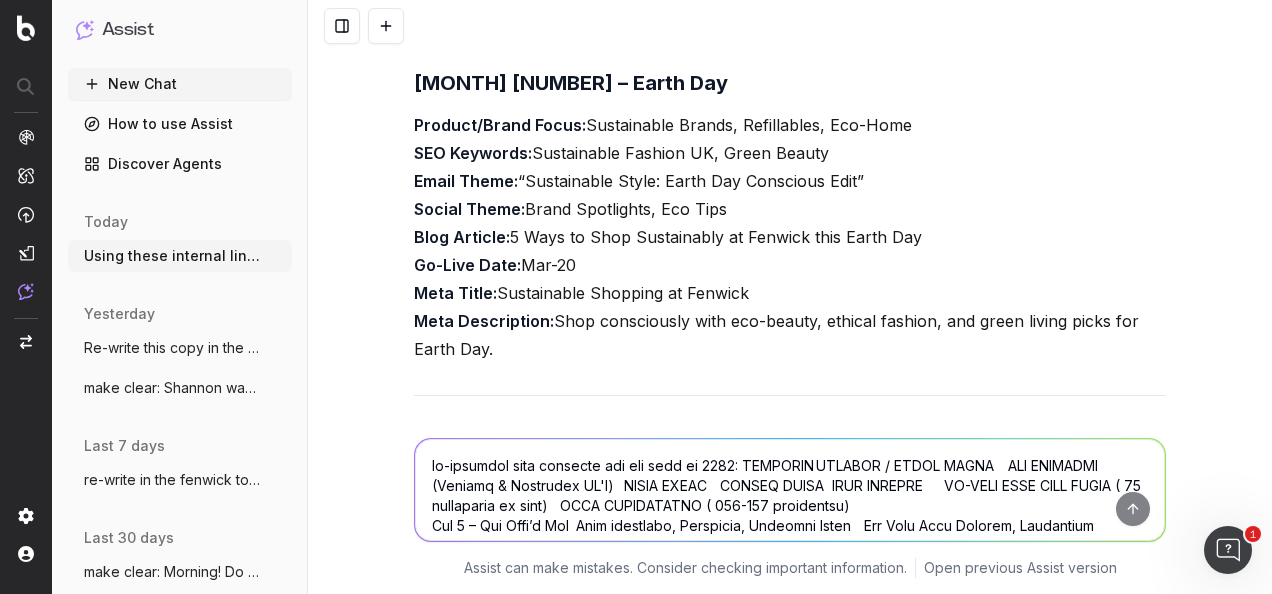 click at bounding box center (790, 490) 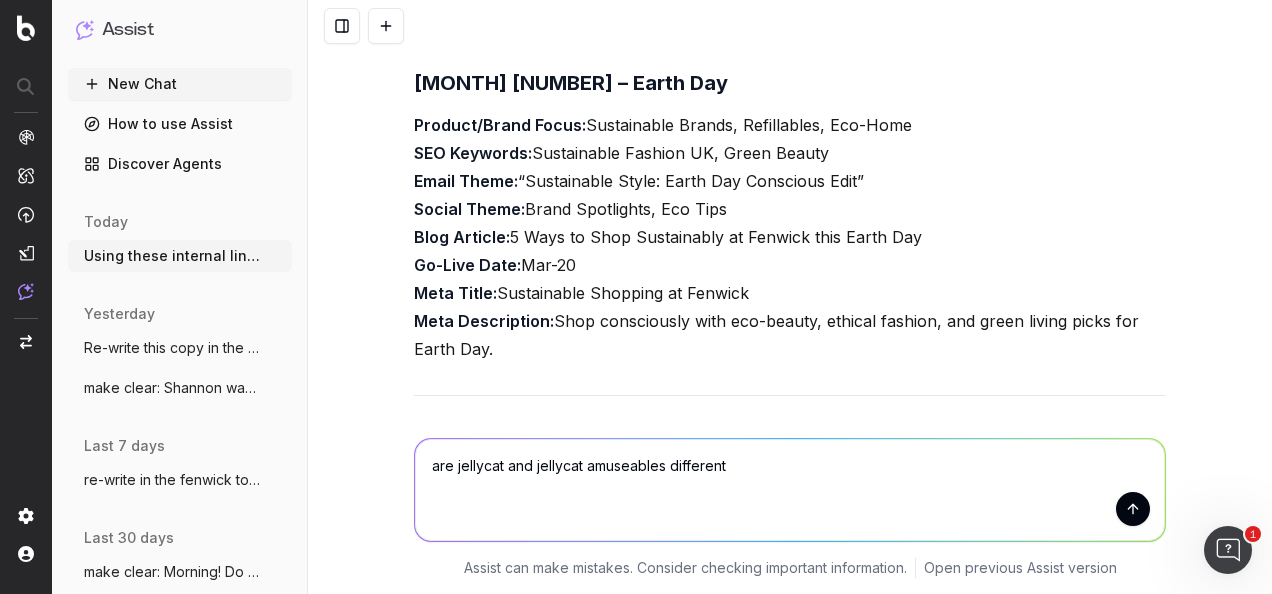 type on "are jellycat and jellycat amuseables different?" 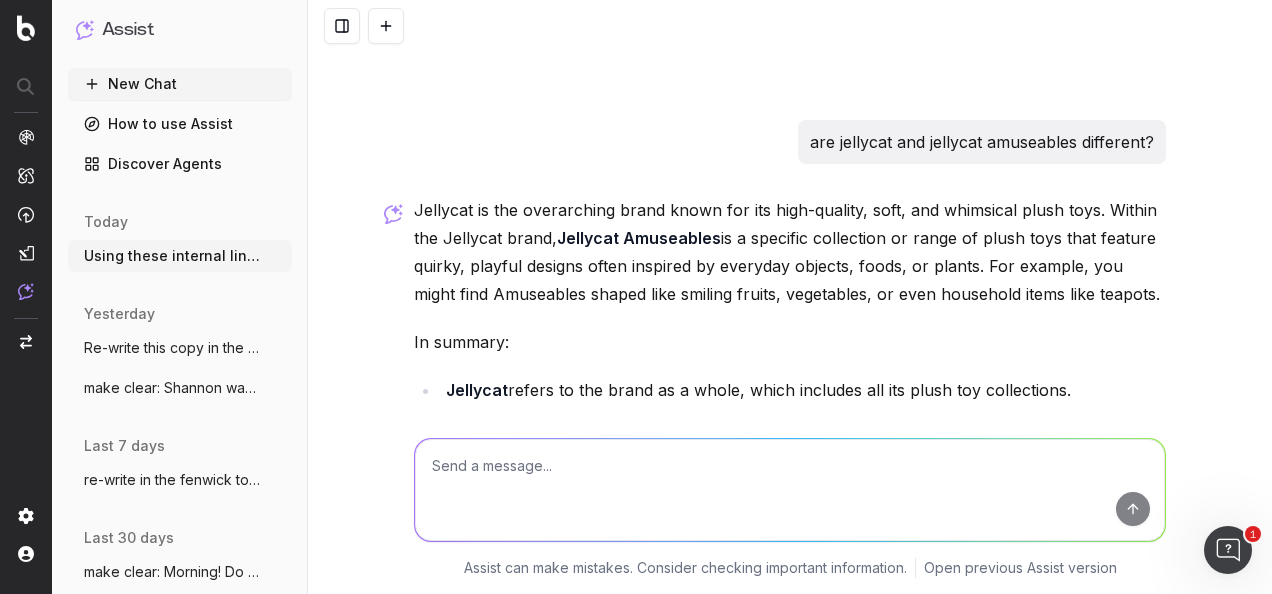 scroll, scrollTop: 14442, scrollLeft: 0, axis: vertical 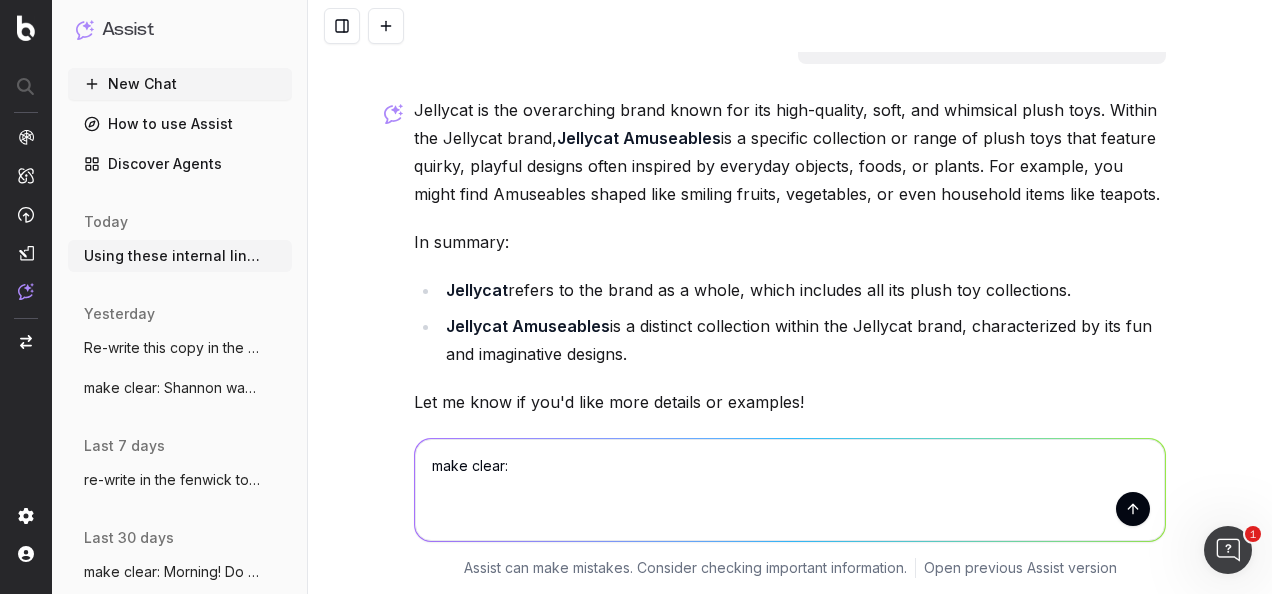 paste on "Hi @[NAME] [LAST NAME], hope you're well! Please can you let me know who I contact from the Buying team to provide me with a couple of quotes / copy for a Buyer's Guide Editorial that I'm creating for the Jellycat product/ range? Thanks!" 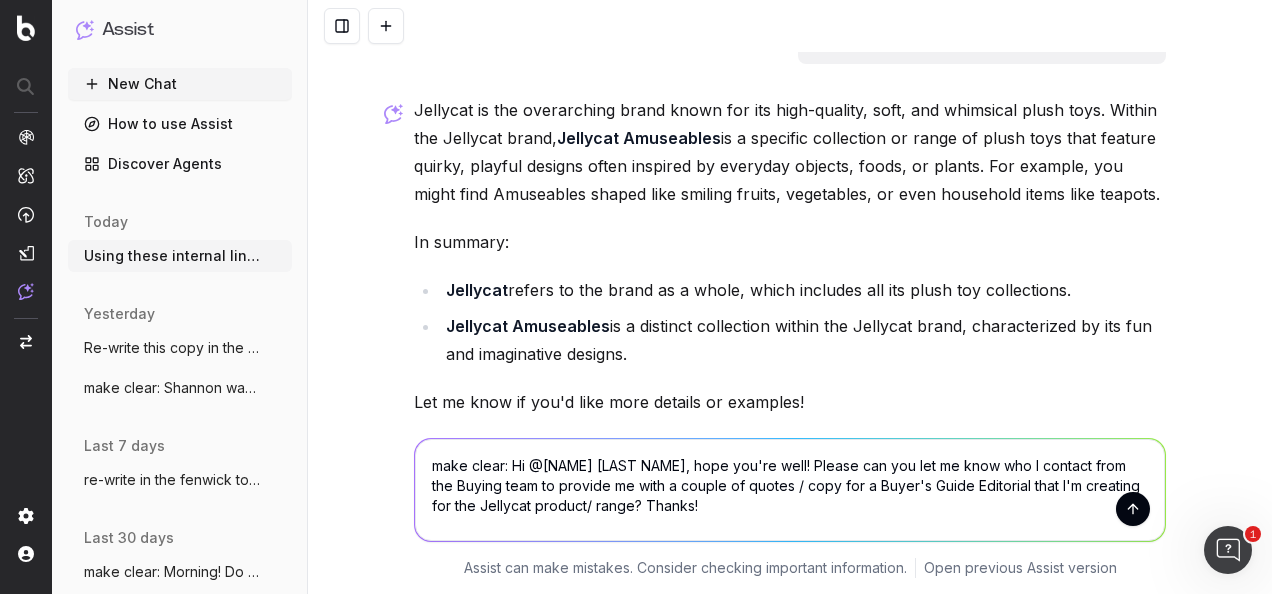 type 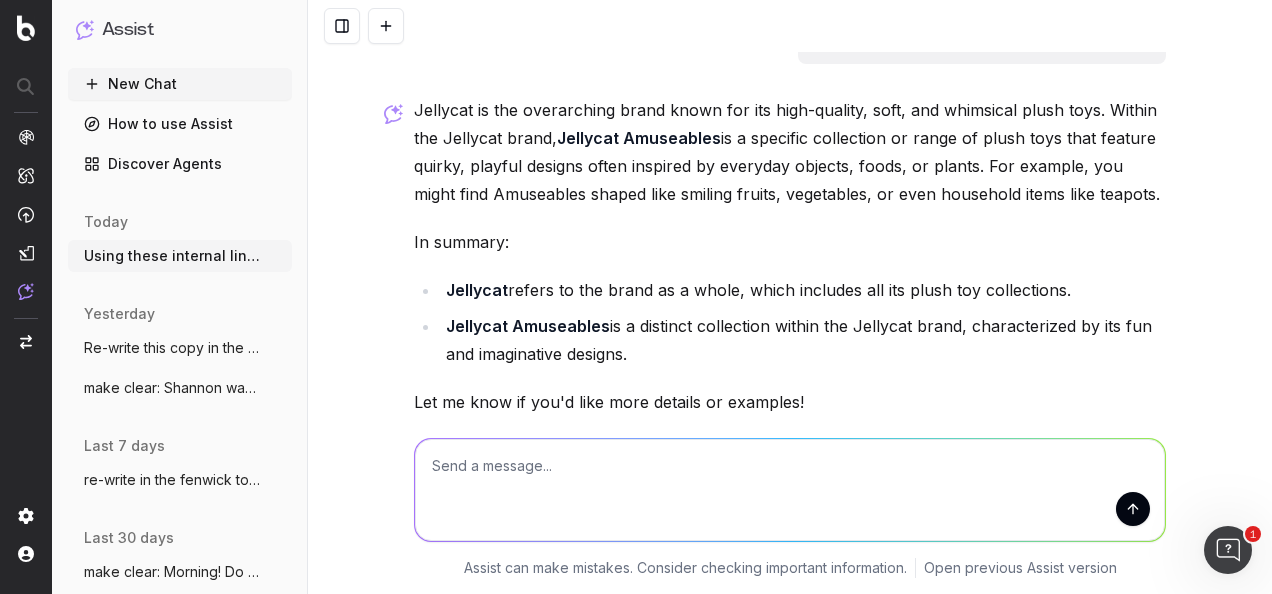 scroll, scrollTop: 14602, scrollLeft: 0, axis: vertical 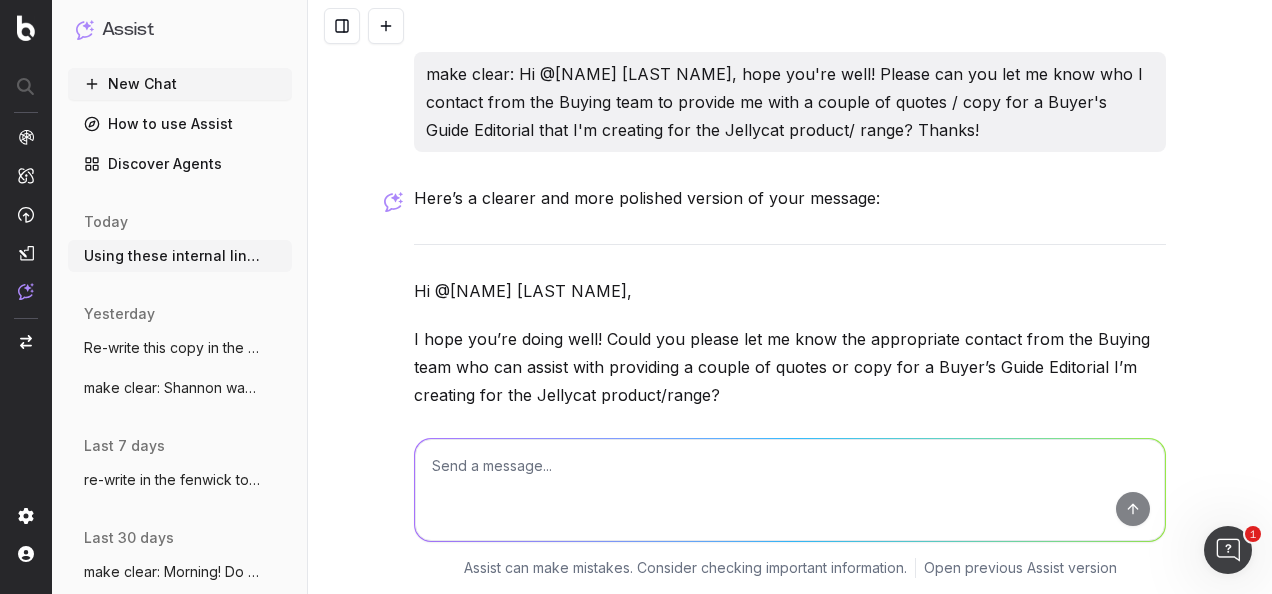 drag, startPoint x: 550, startPoint y: 364, endPoint x: 383, endPoint y: 195, distance: 237.59209 